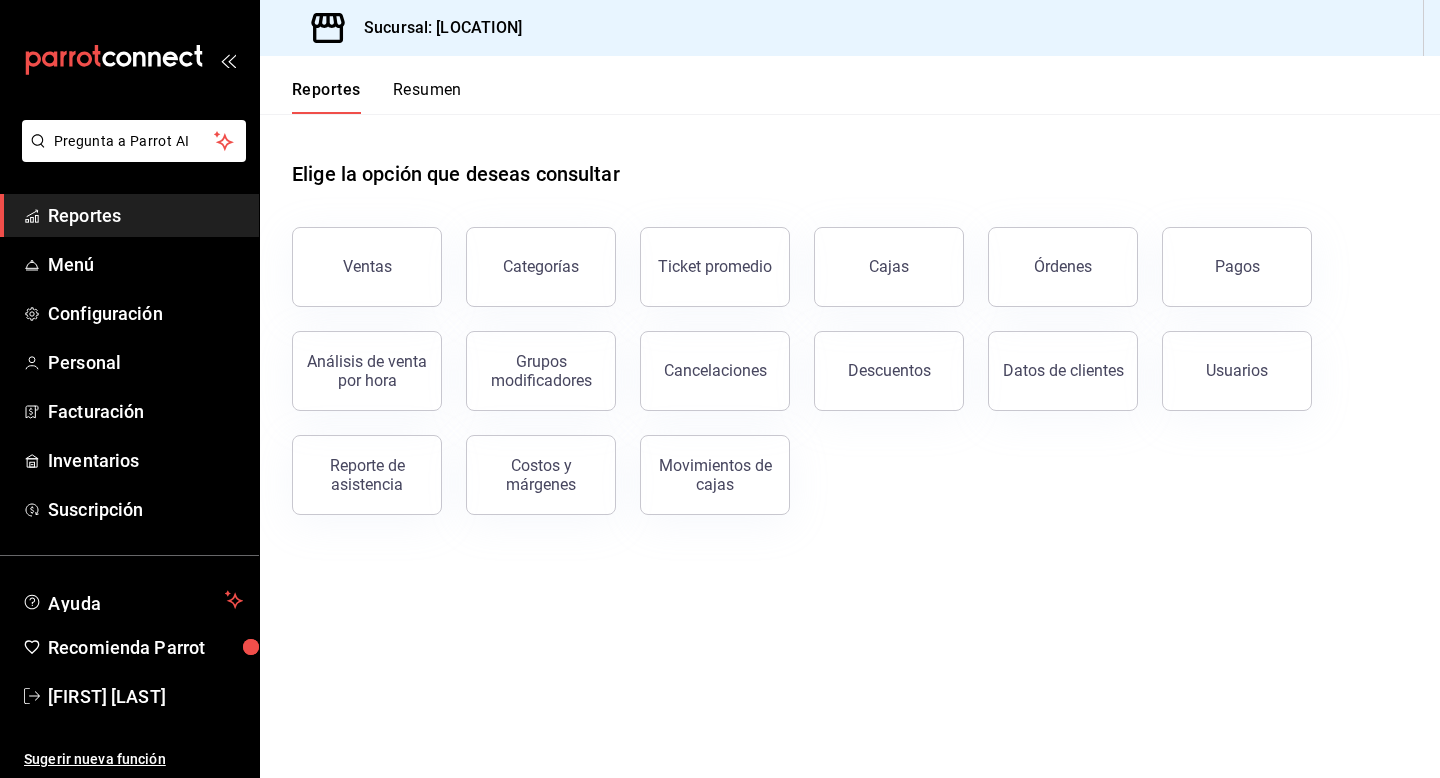 scroll, scrollTop: 0, scrollLeft: 0, axis: both 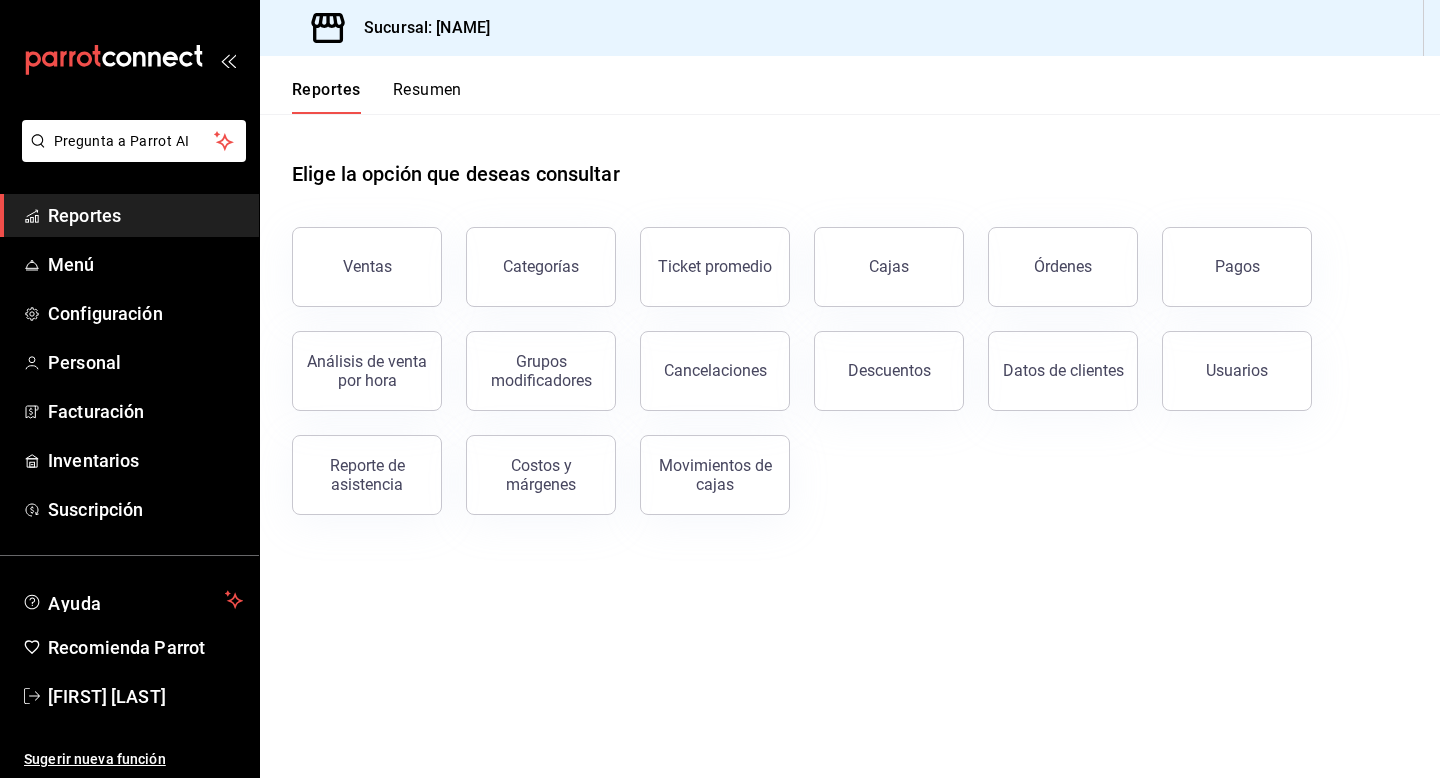 click on "Resumen" at bounding box center (427, 97) 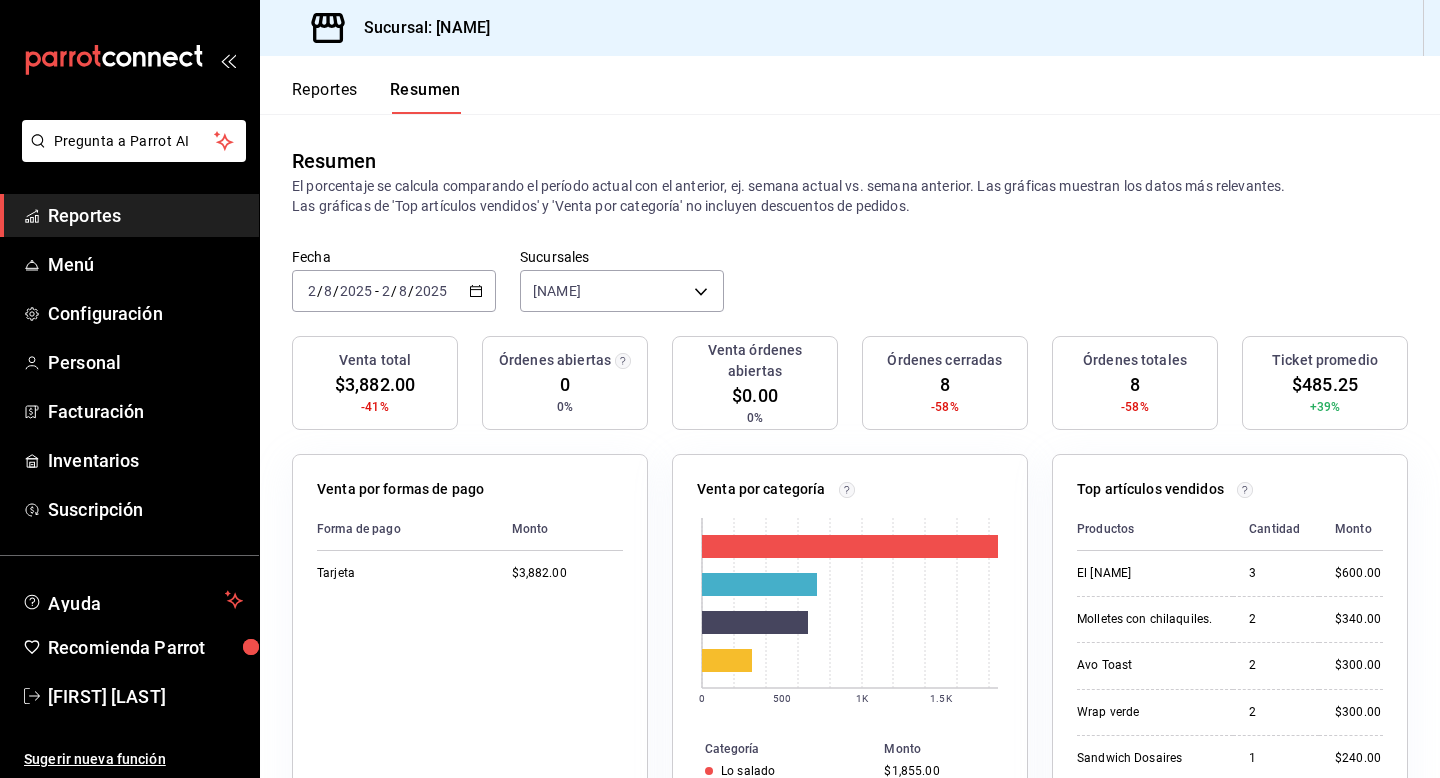 click 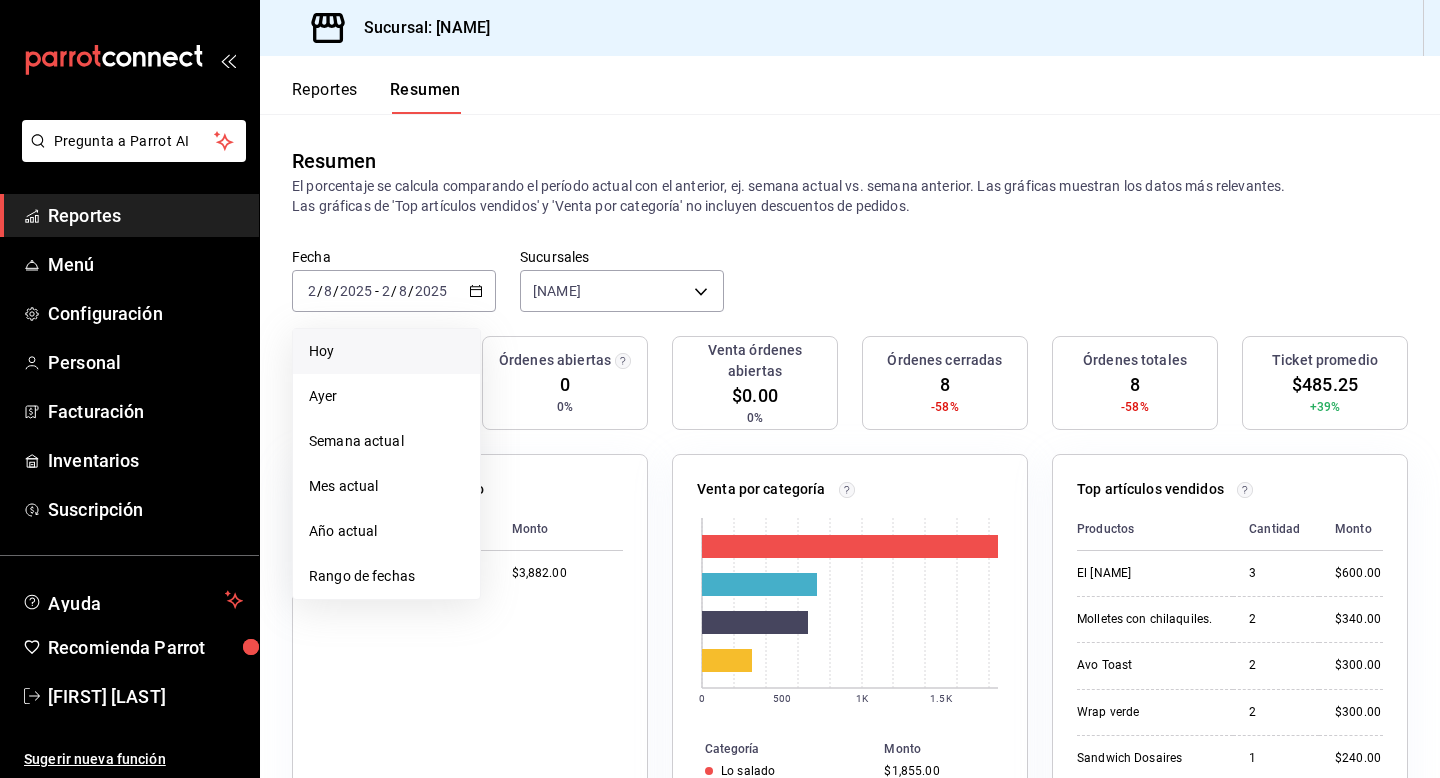 click on "Hoy" at bounding box center [386, 351] 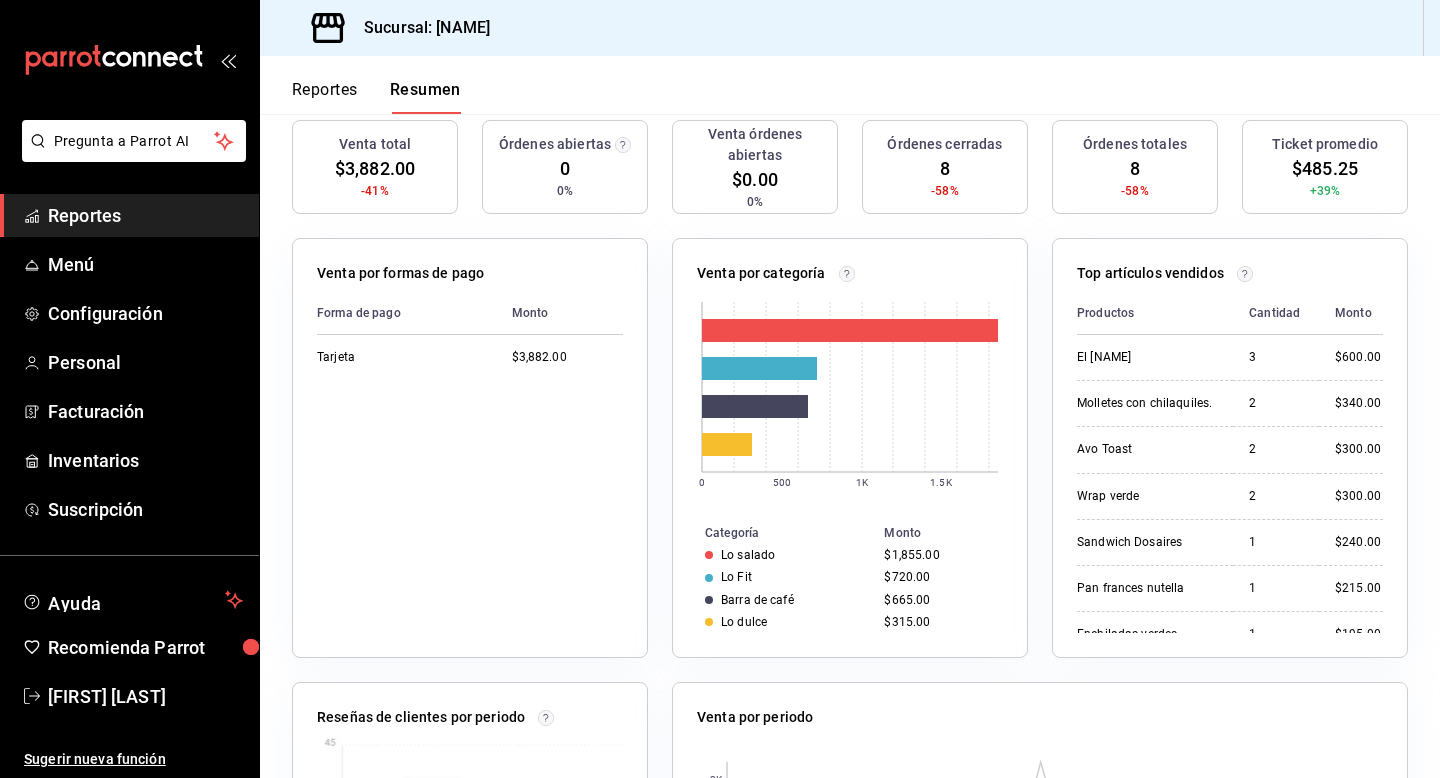 scroll, scrollTop: 218, scrollLeft: 0, axis: vertical 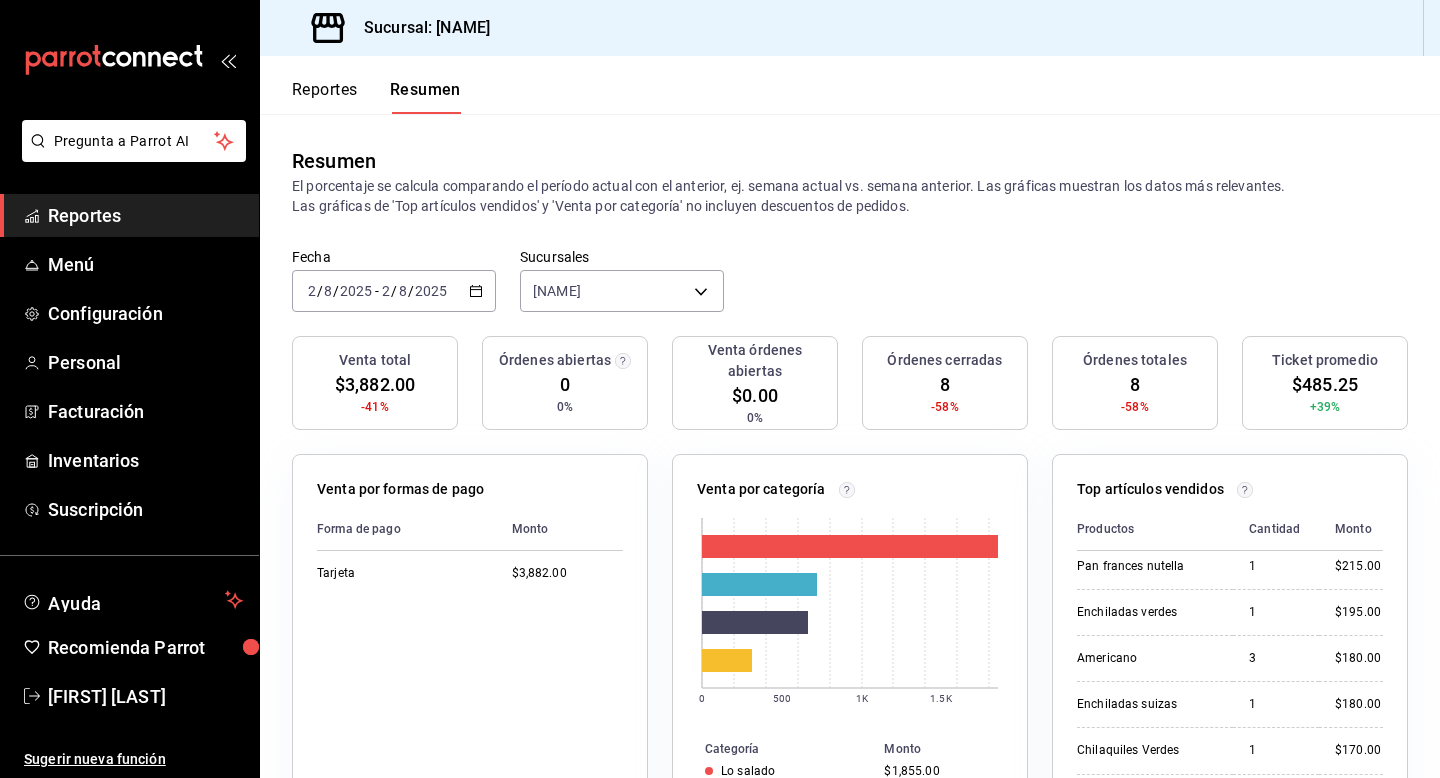 click 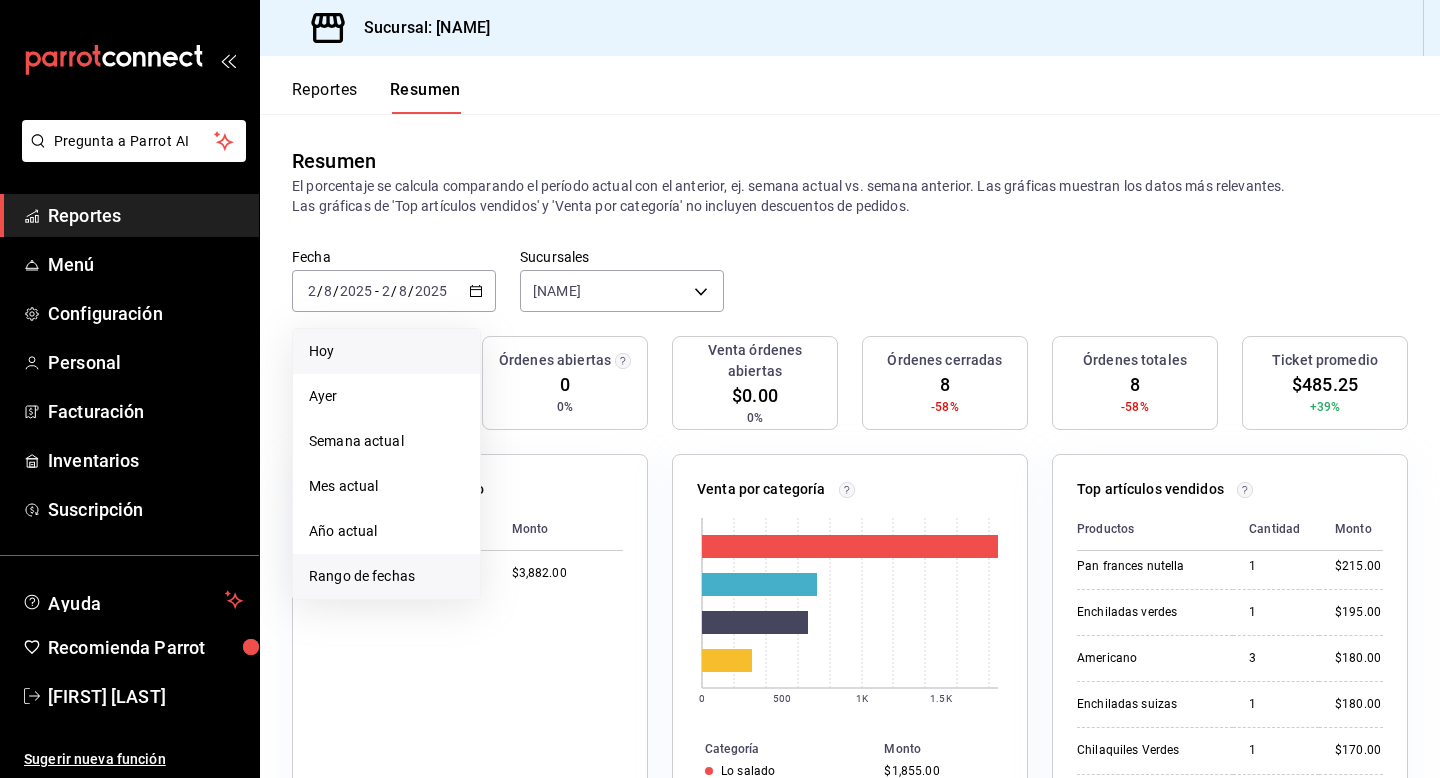 click on "Rango de fechas" at bounding box center (386, 576) 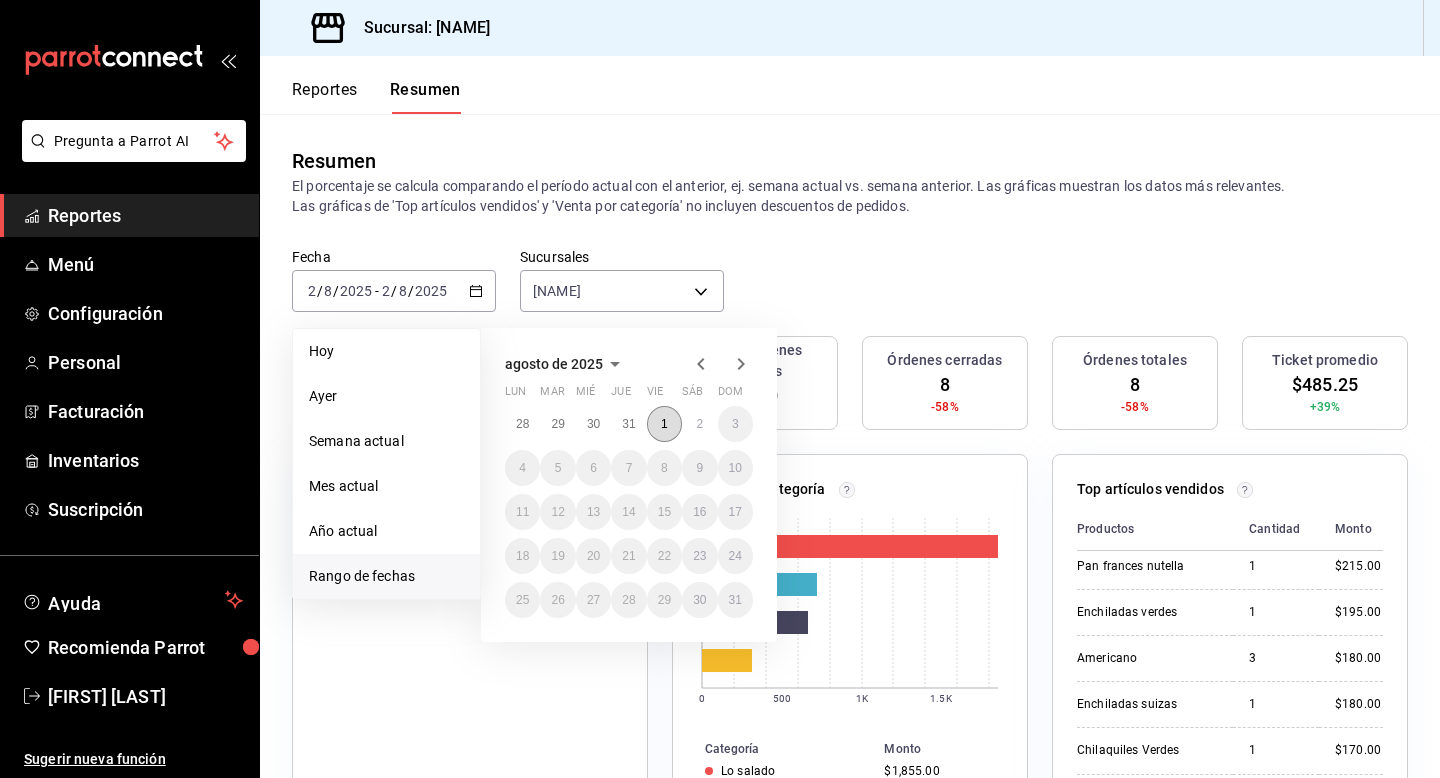 click on "1" at bounding box center [664, 424] 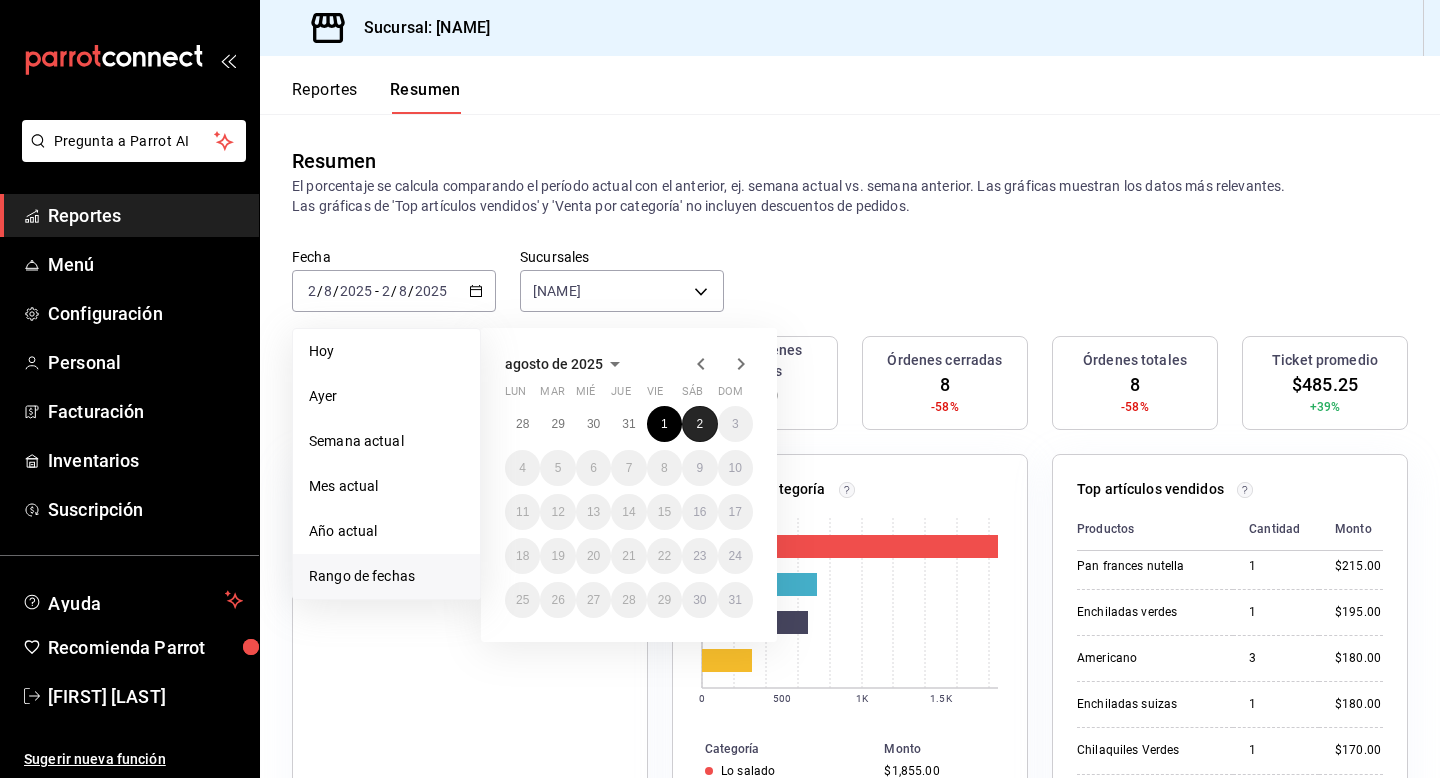 click on "2" at bounding box center (699, 424) 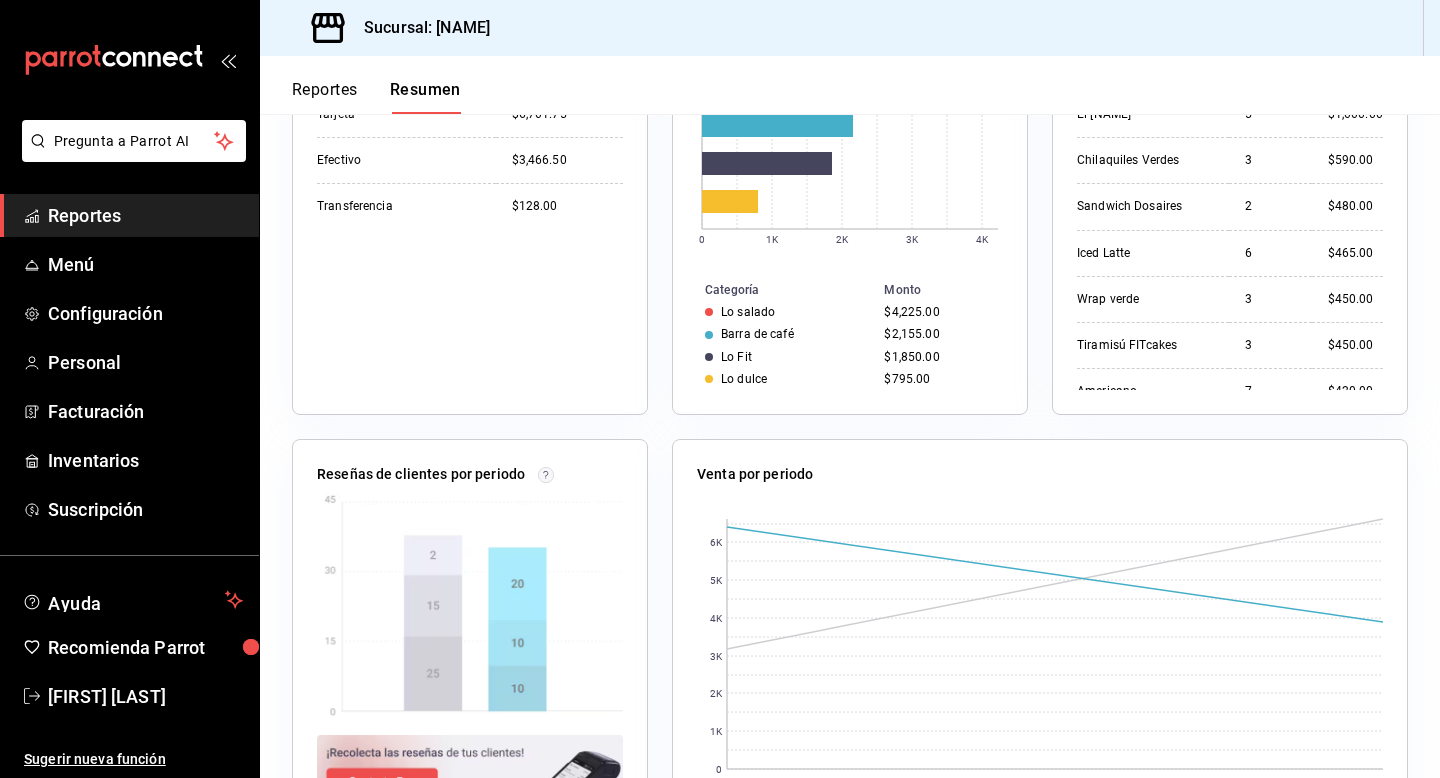 scroll, scrollTop: 572, scrollLeft: 0, axis: vertical 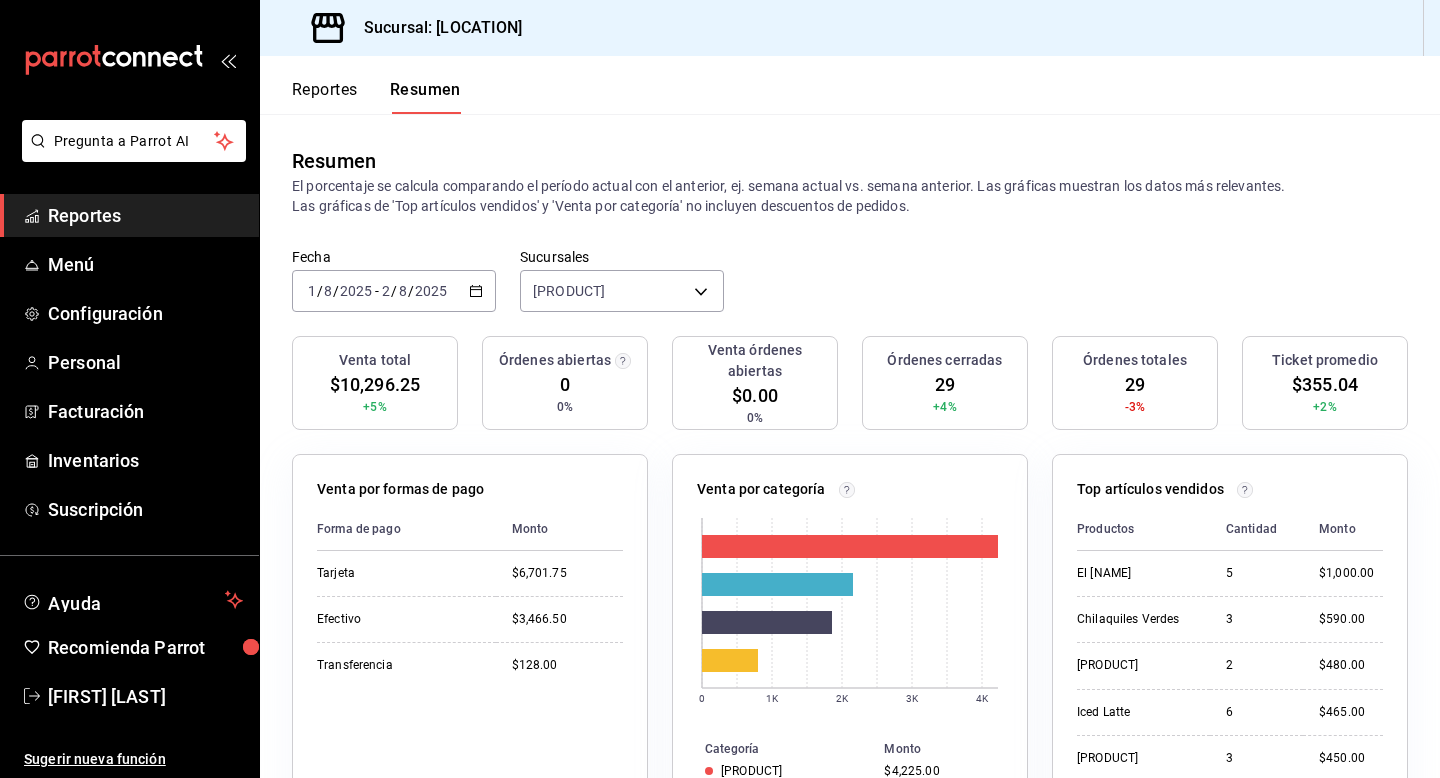 click 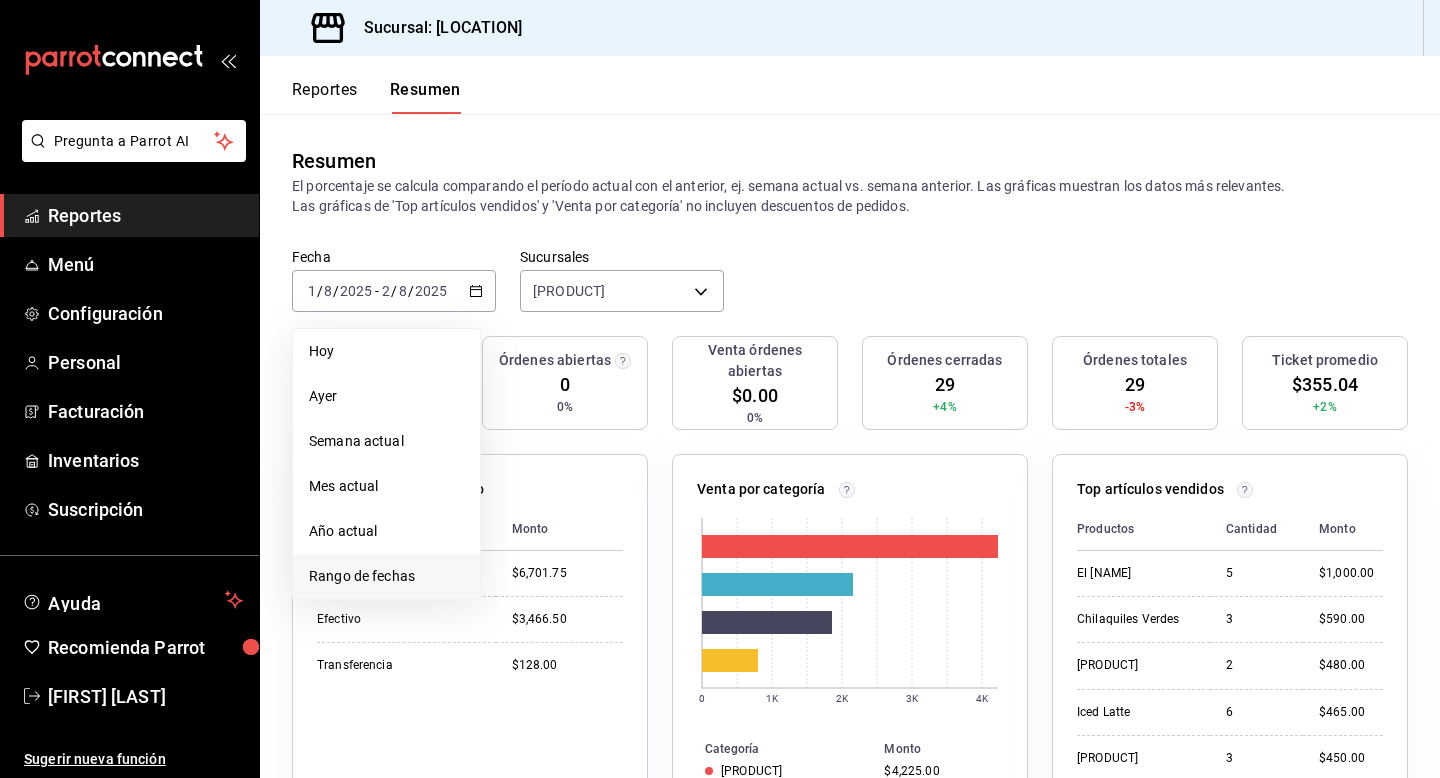 click on "Rango de fechas" at bounding box center [386, 576] 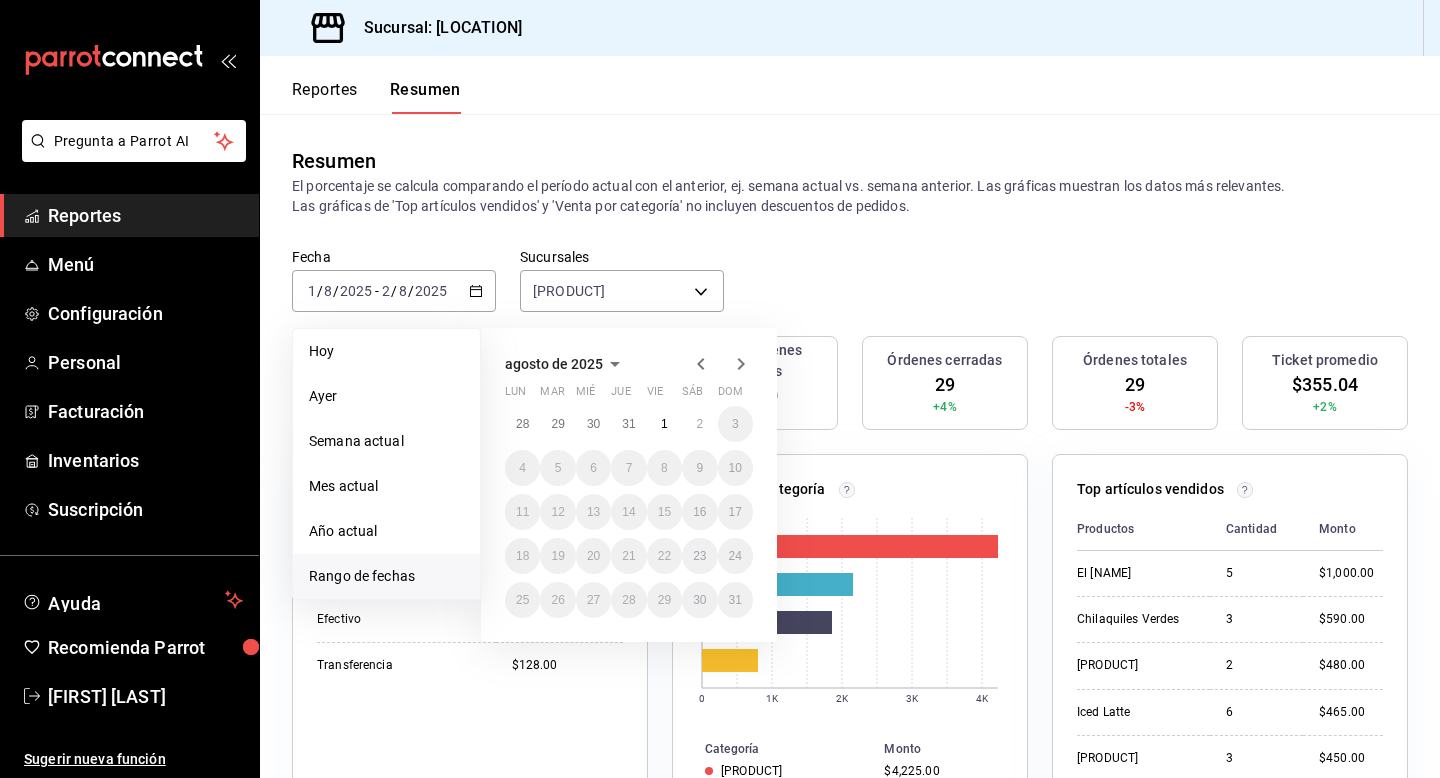 click 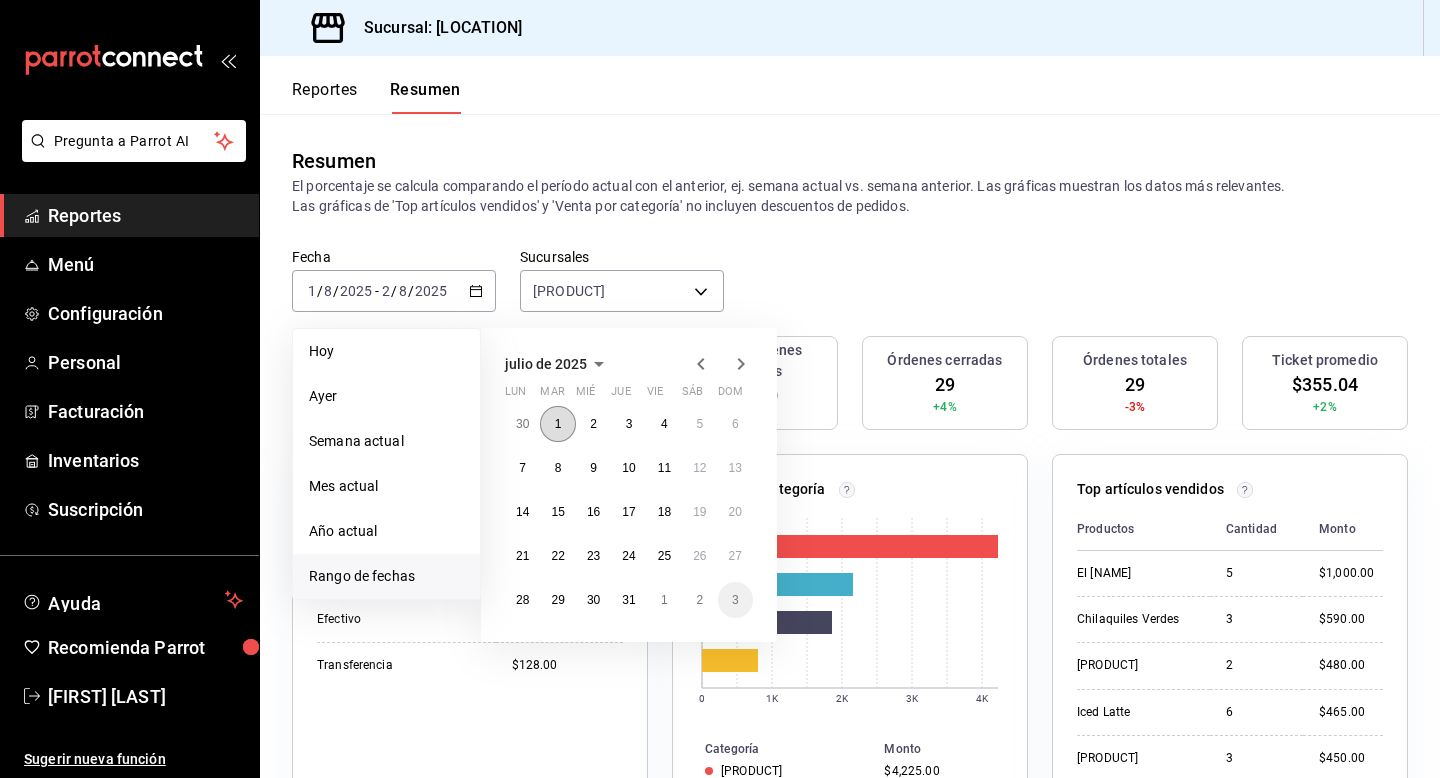 click on "1" at bounding box center [557, 424] 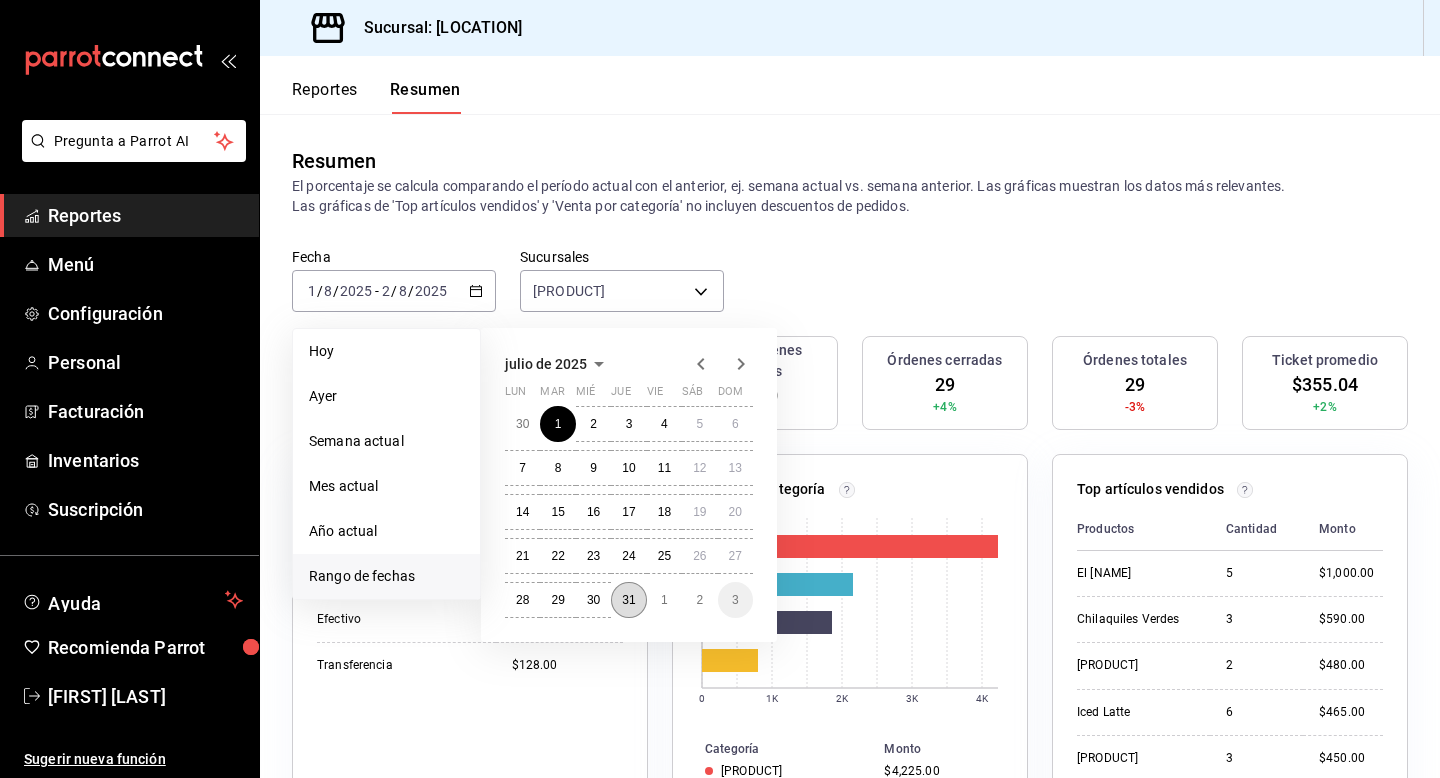 click on "31" at bounding box center [628, 600] 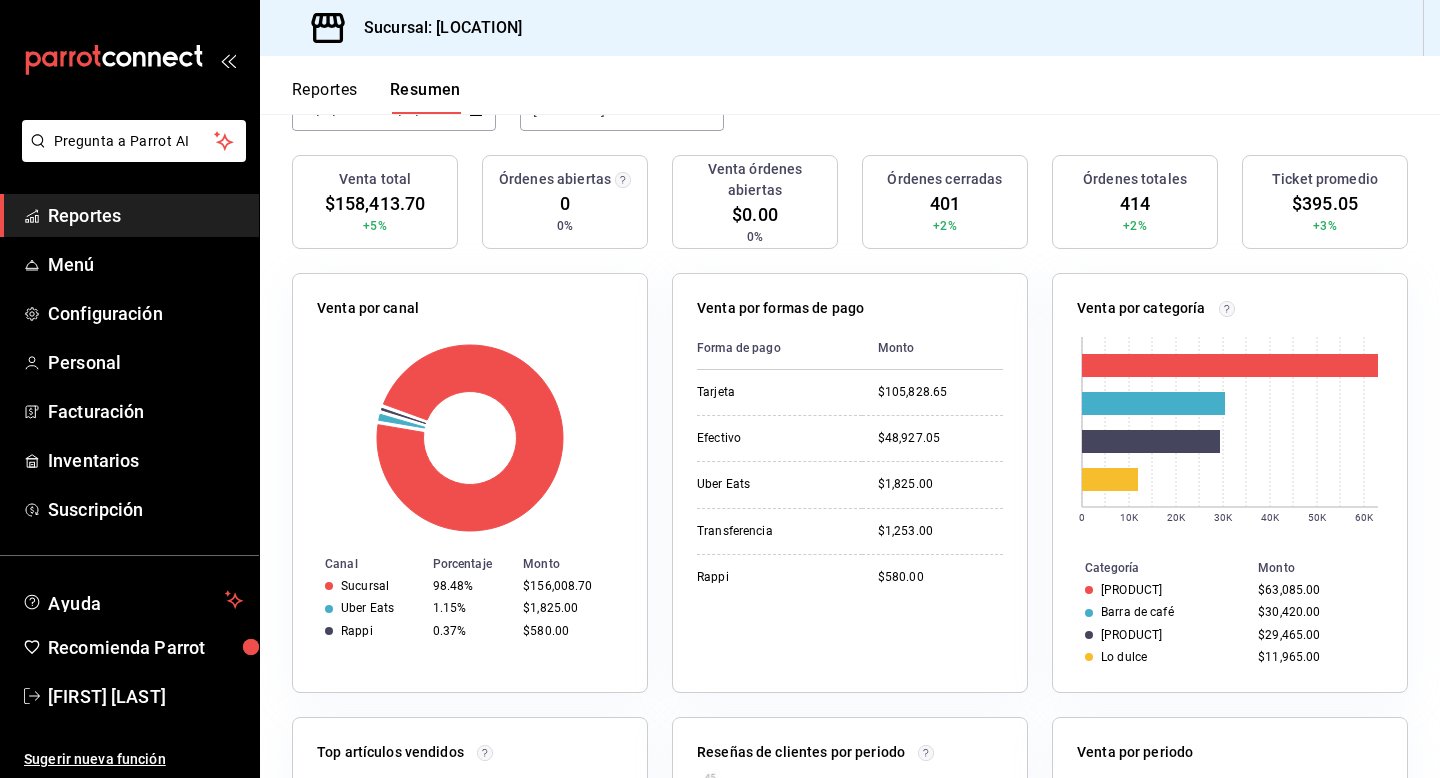 scroll, scrollTop: 182, scrollLeft: 0, axis: vertical 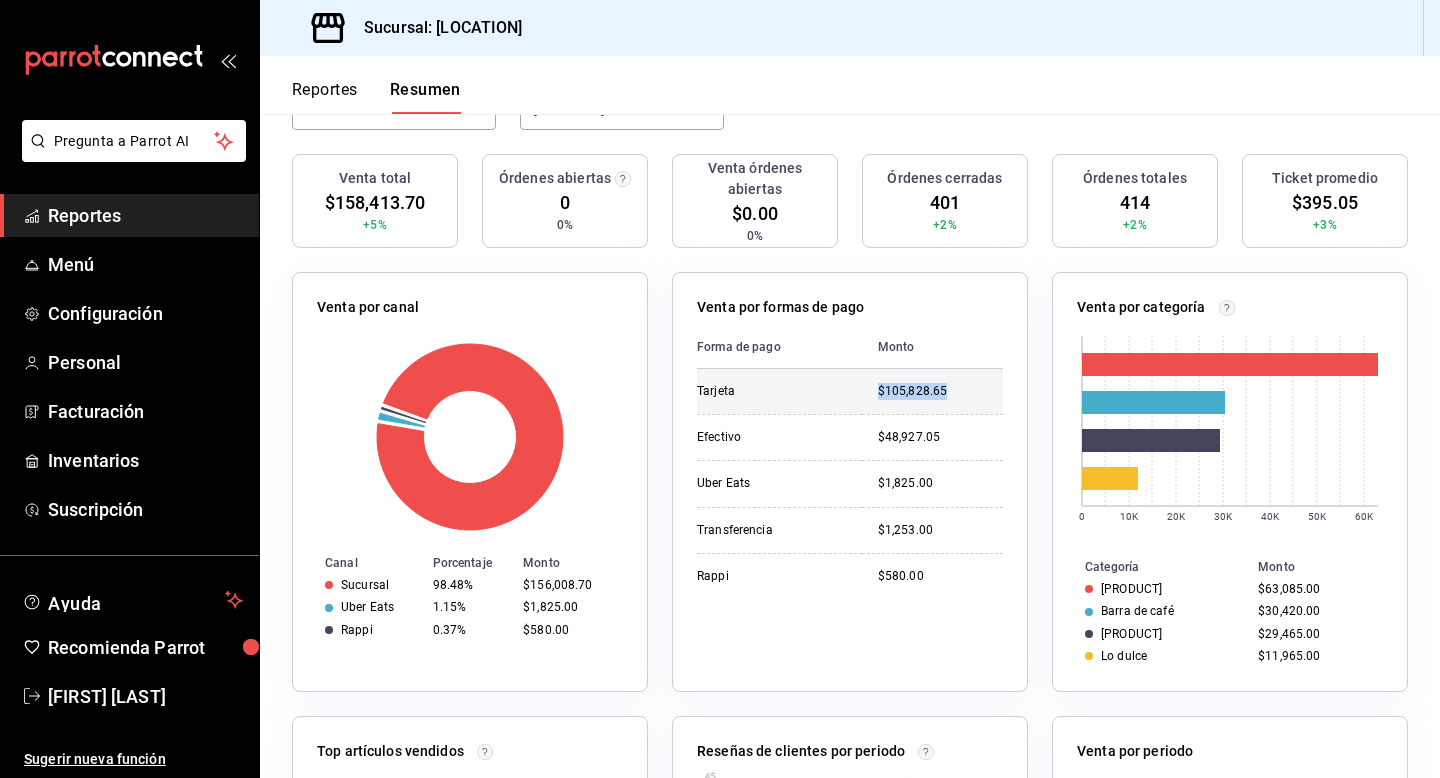 drag, startPoint x: 880, startPoint y: 388, endPoint x: 968, endPoint y: 394, distance: 88.20431 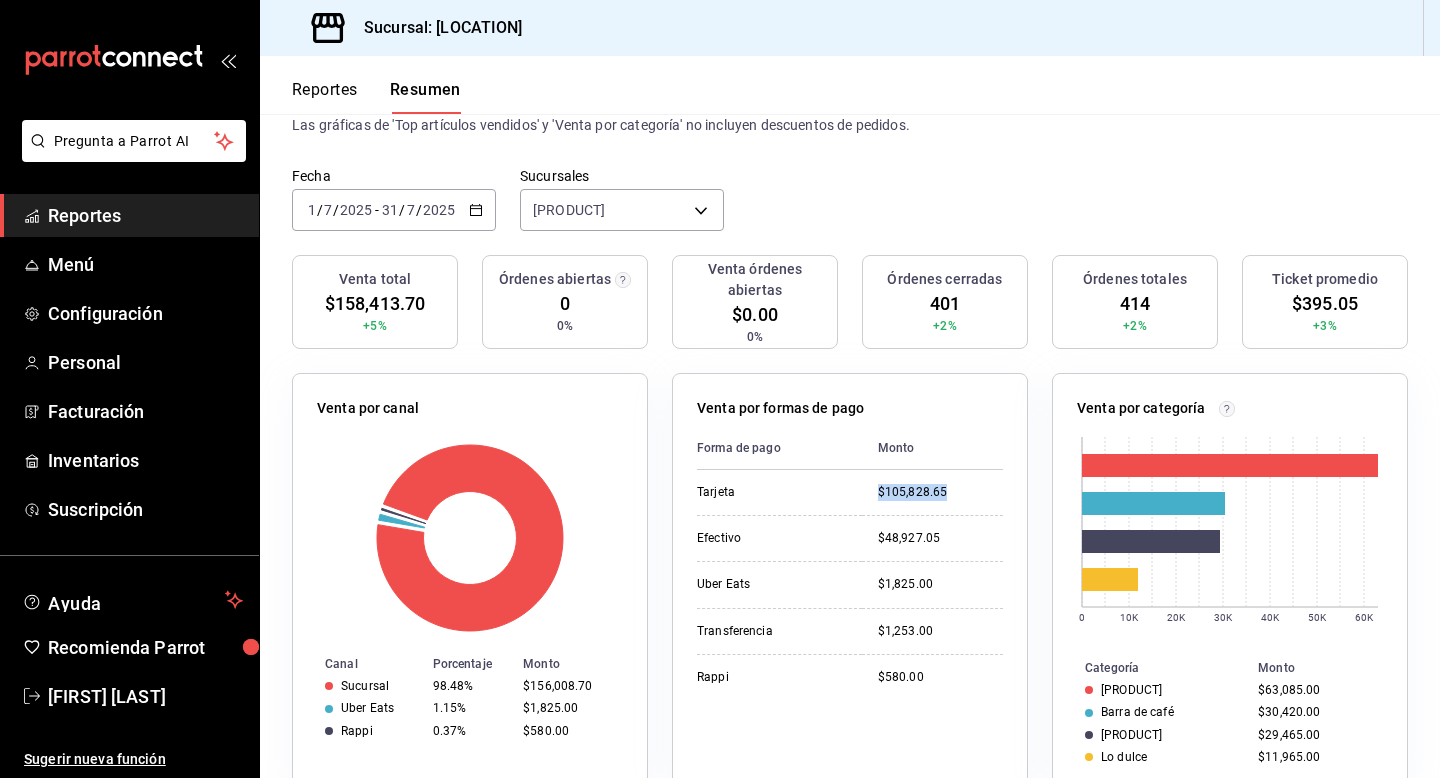 scroll, scrollTop: 67, scrollLeft: 0, axis: vertical 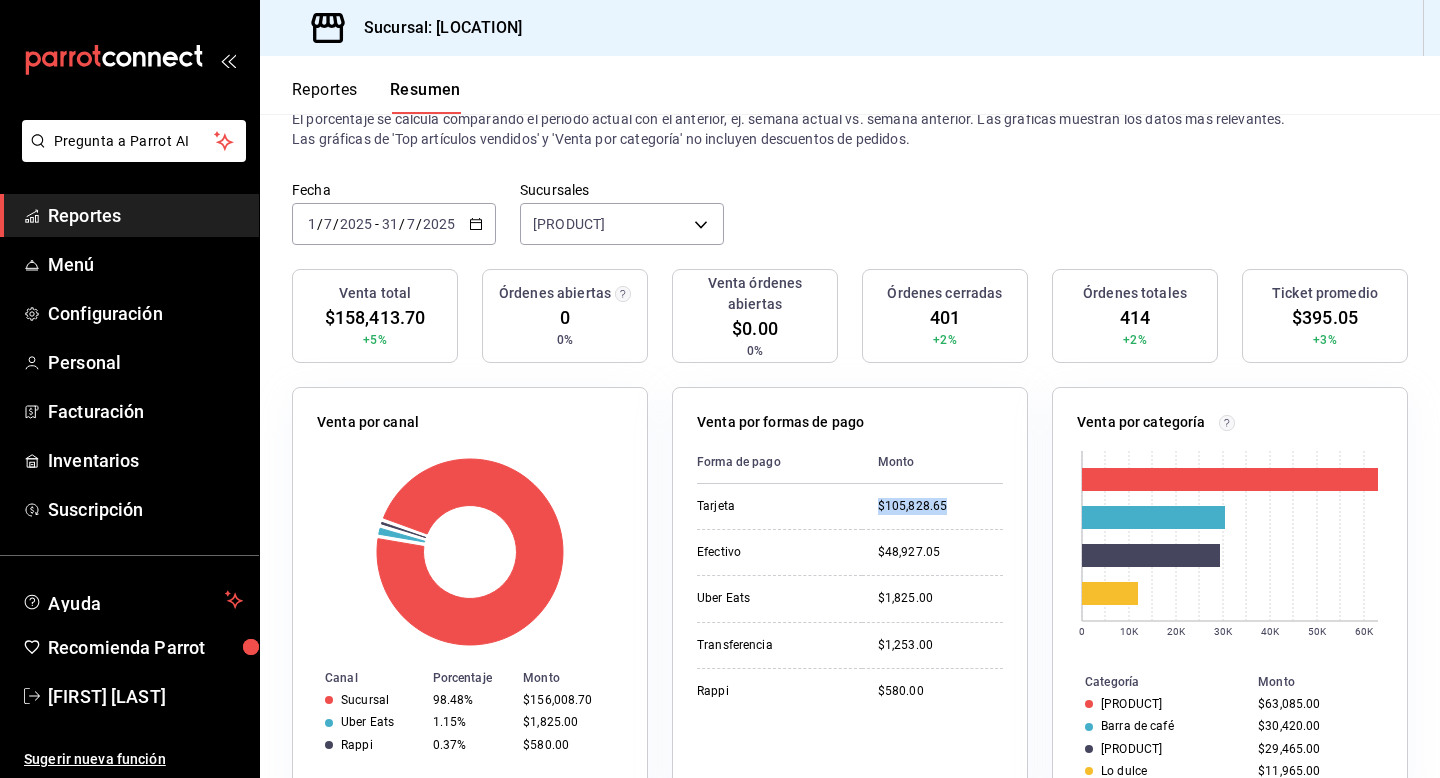 click on "Reportes" at bounding box center [145, 215] 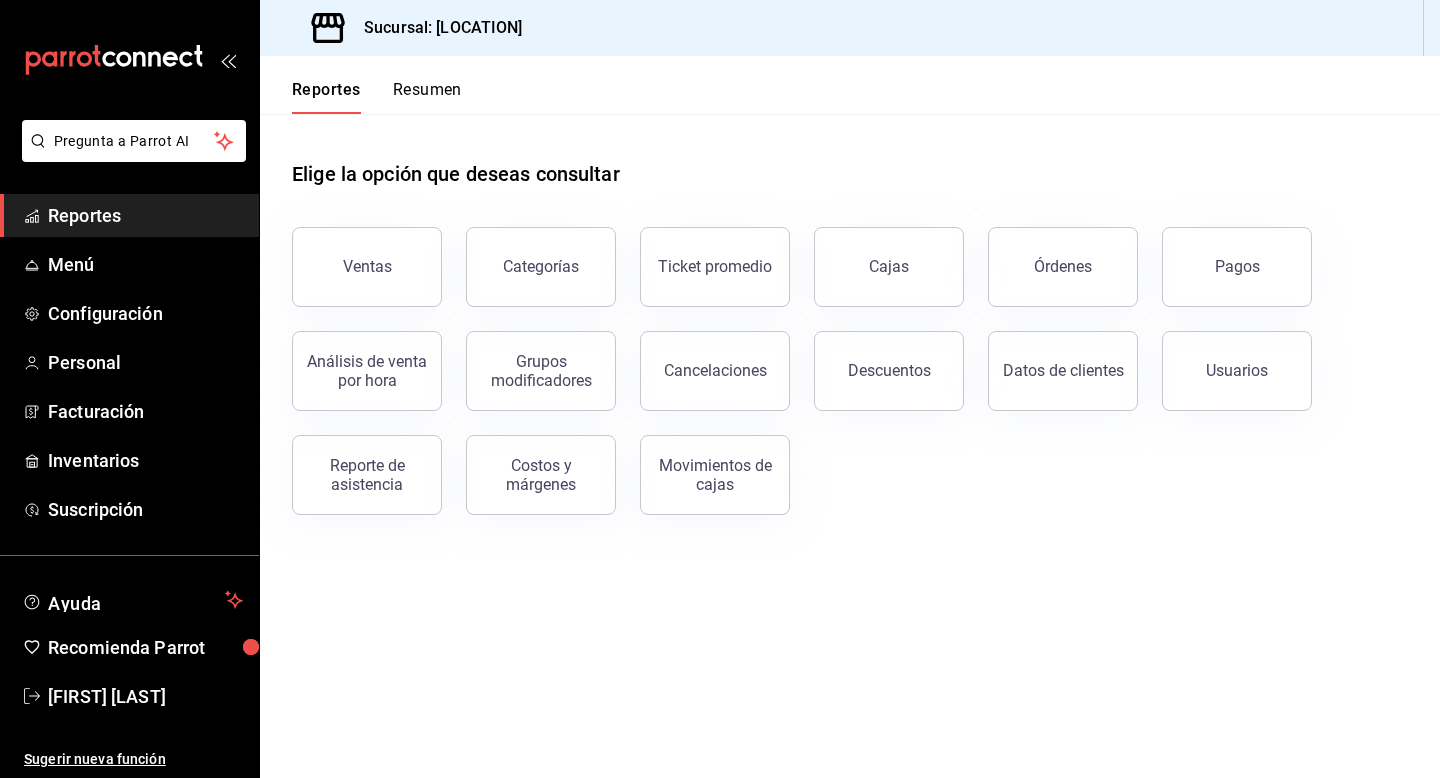 click on "Resumen" at bounding box center [427, 97] 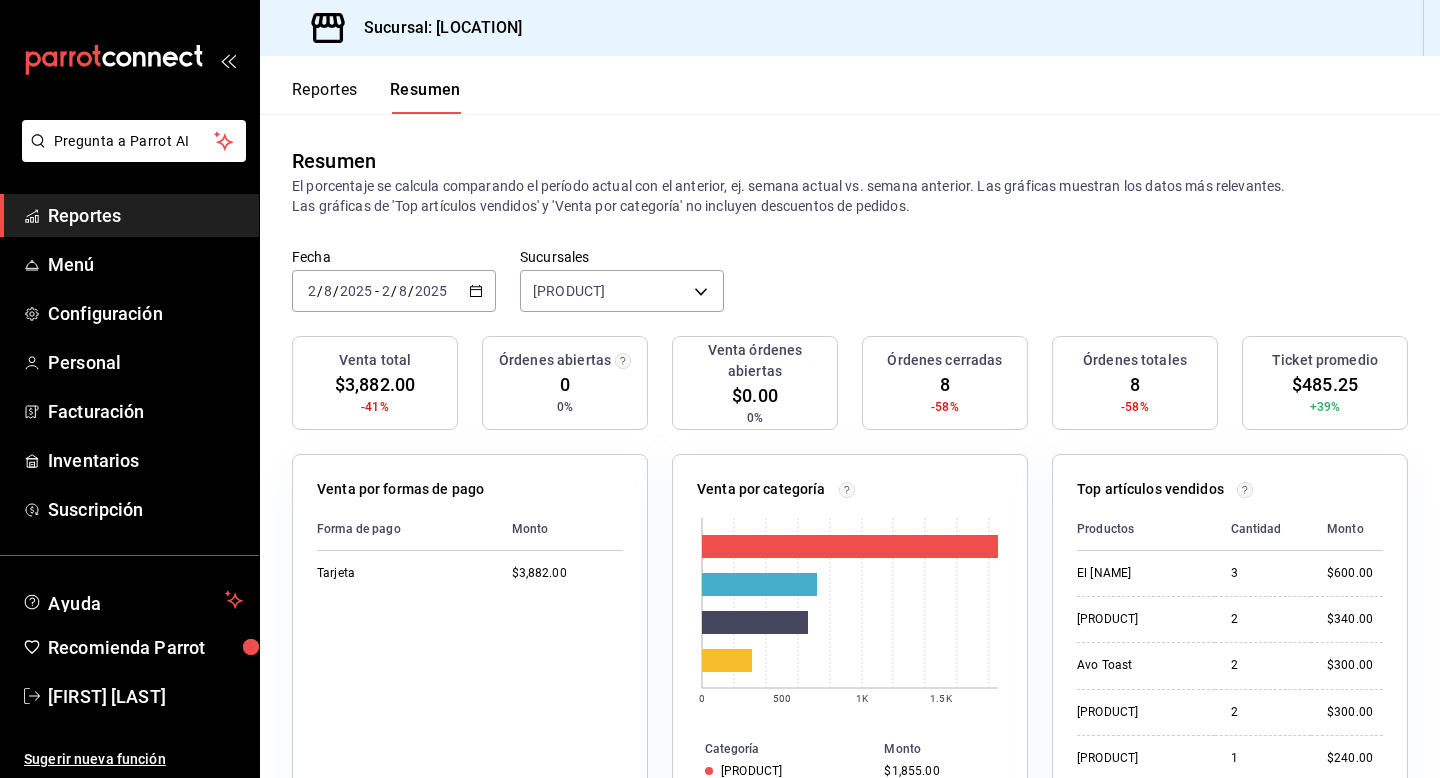 click on "Reportes Resumen" at bounding box center (360, 85) 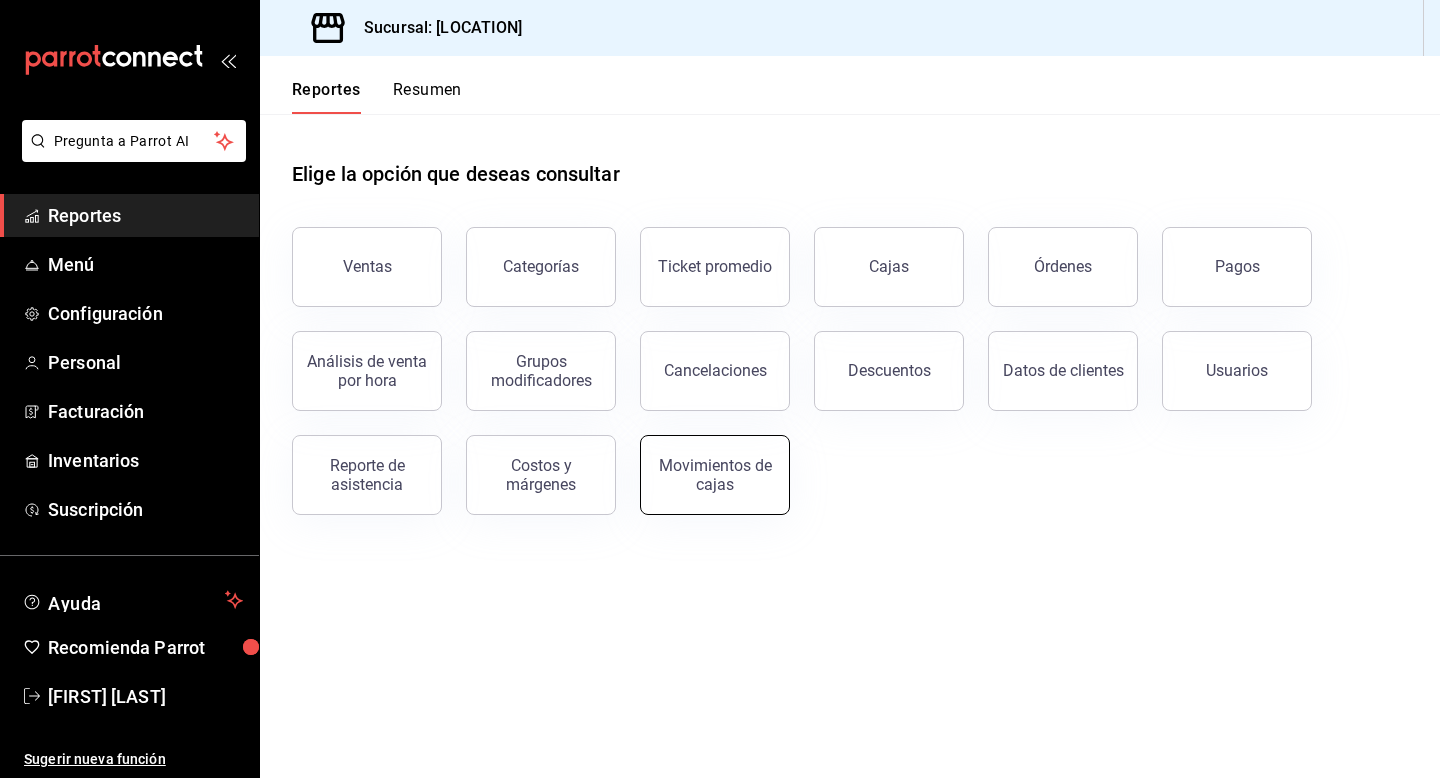 click on "Movimientos de cajas" at bounding box center [715, 475] 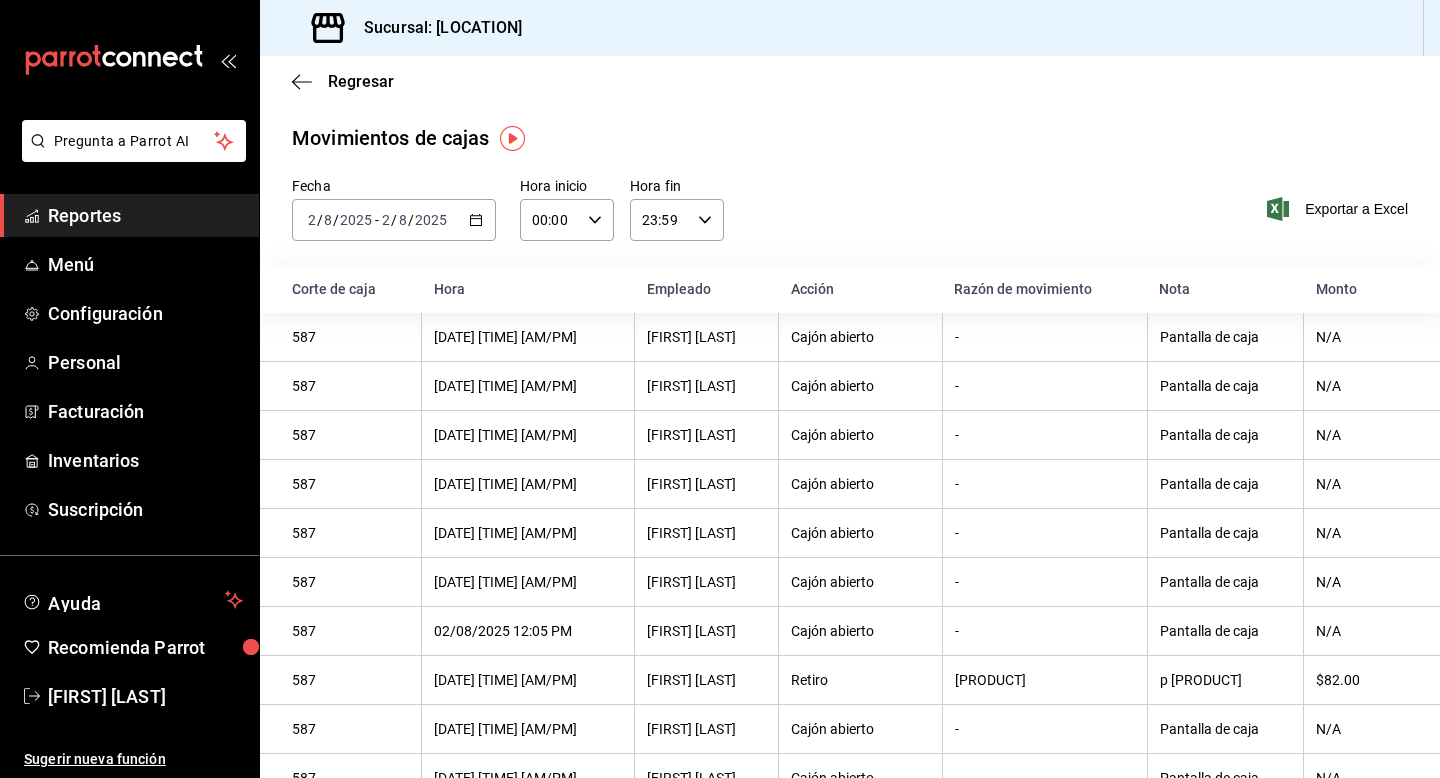 click 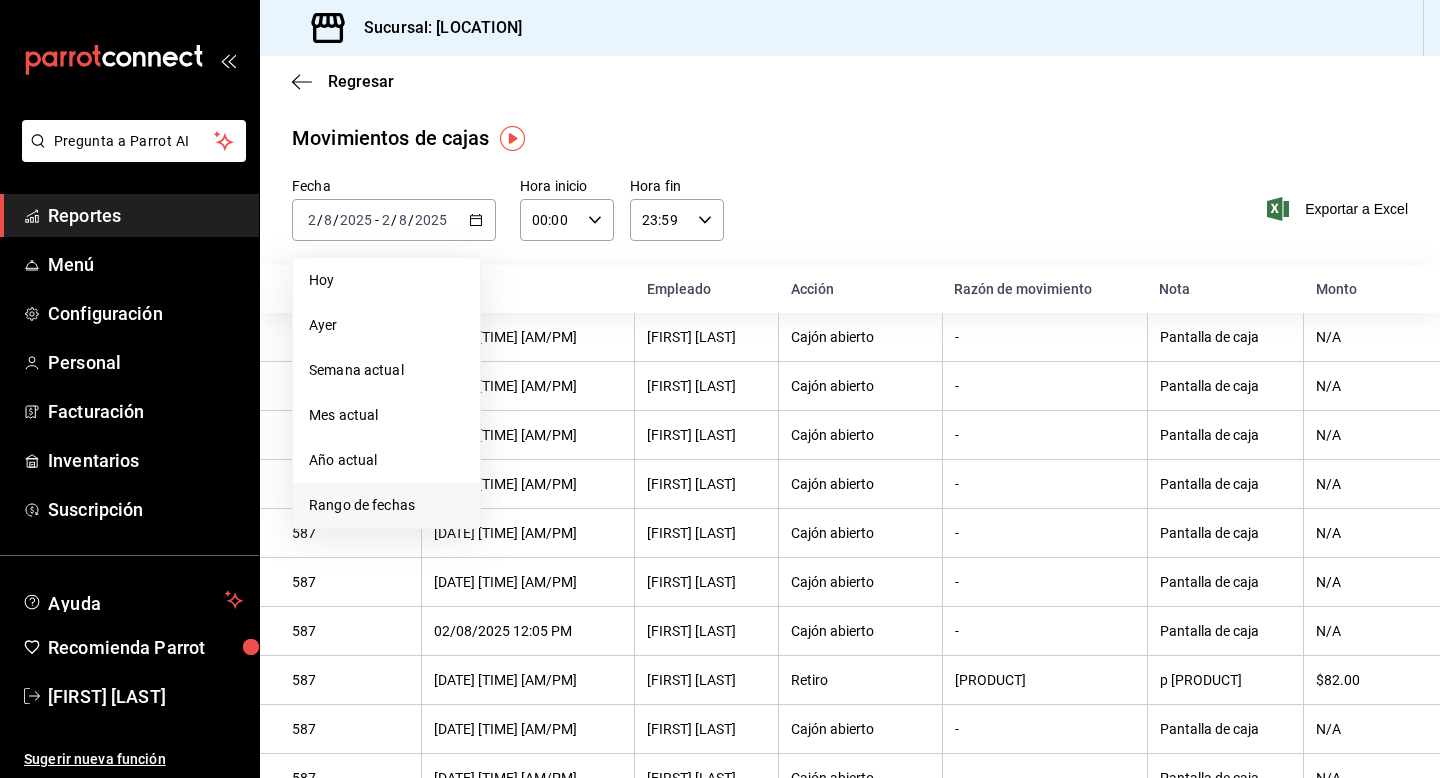 click on "Rango de fechas" at bounding box center (386, 505) 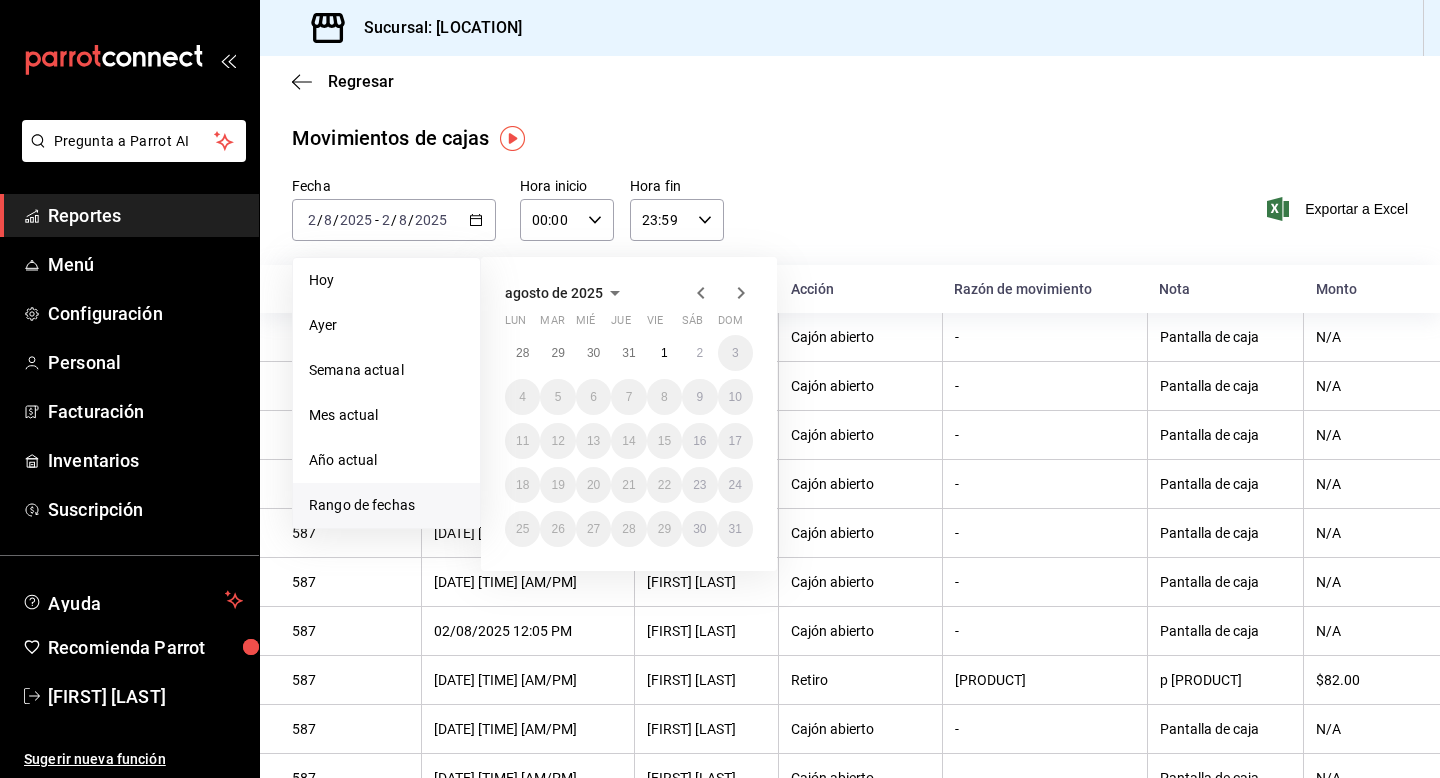 click 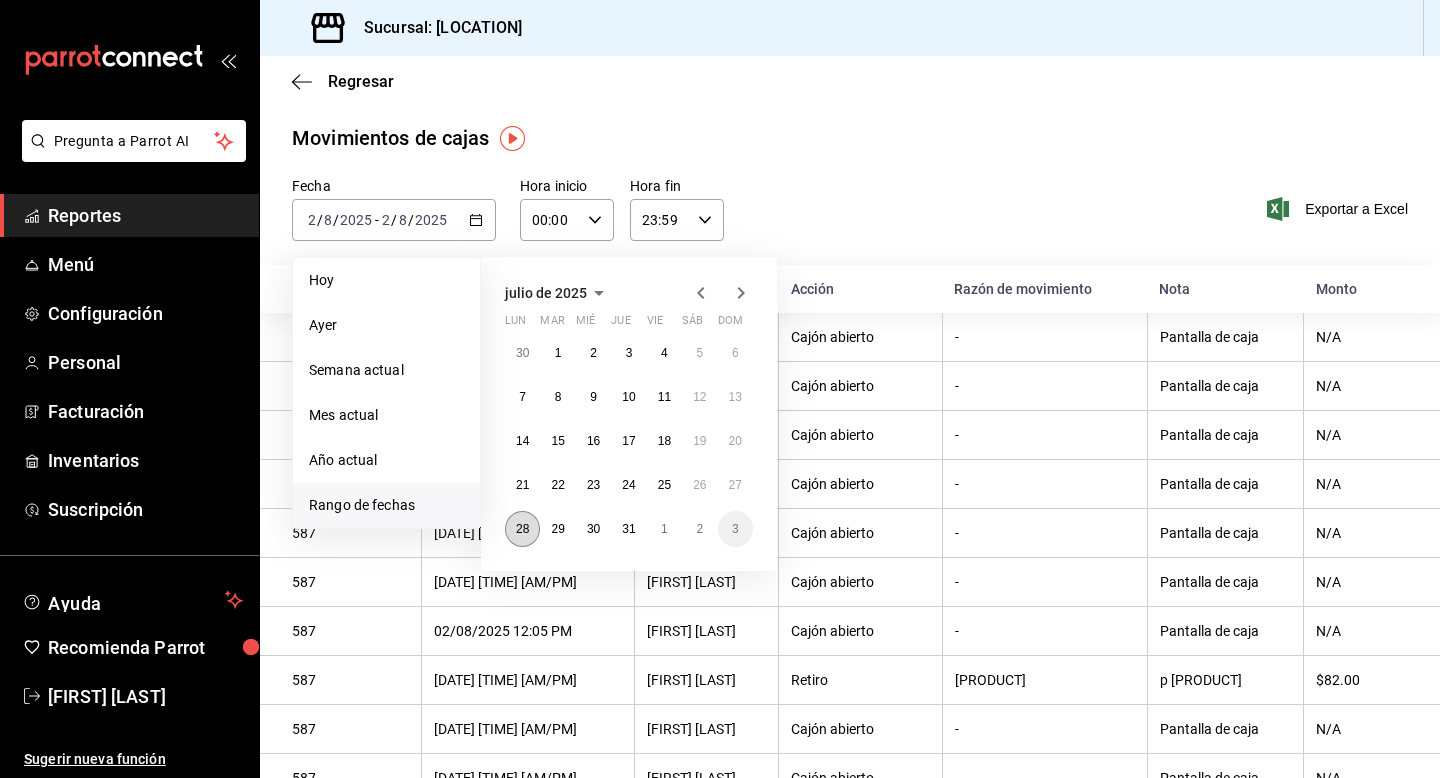 click on "28" at bounding box center (522, 529) 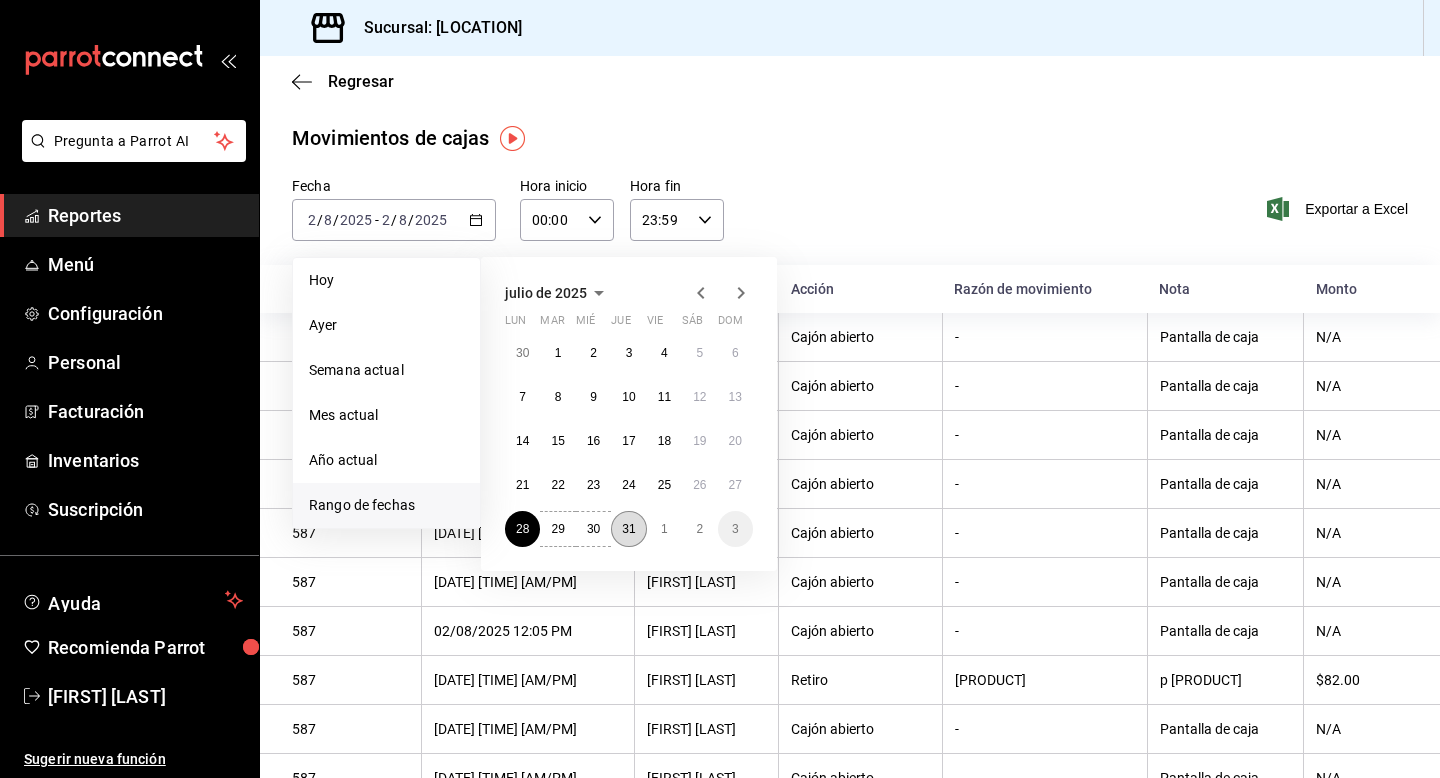 click on "31" at bounding box center (628, 529) 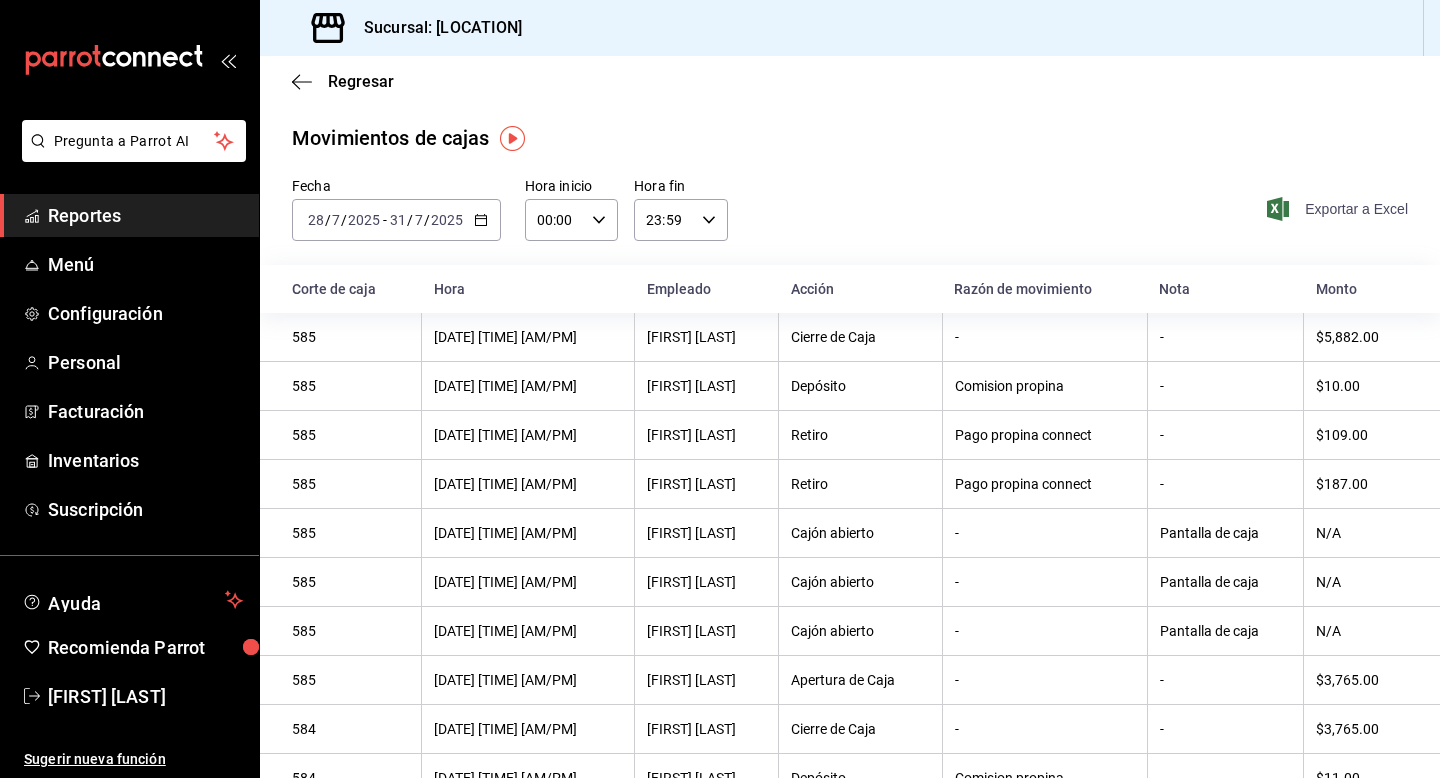 click on "Exportar a Excel" at bounding box center (1339, 209) 